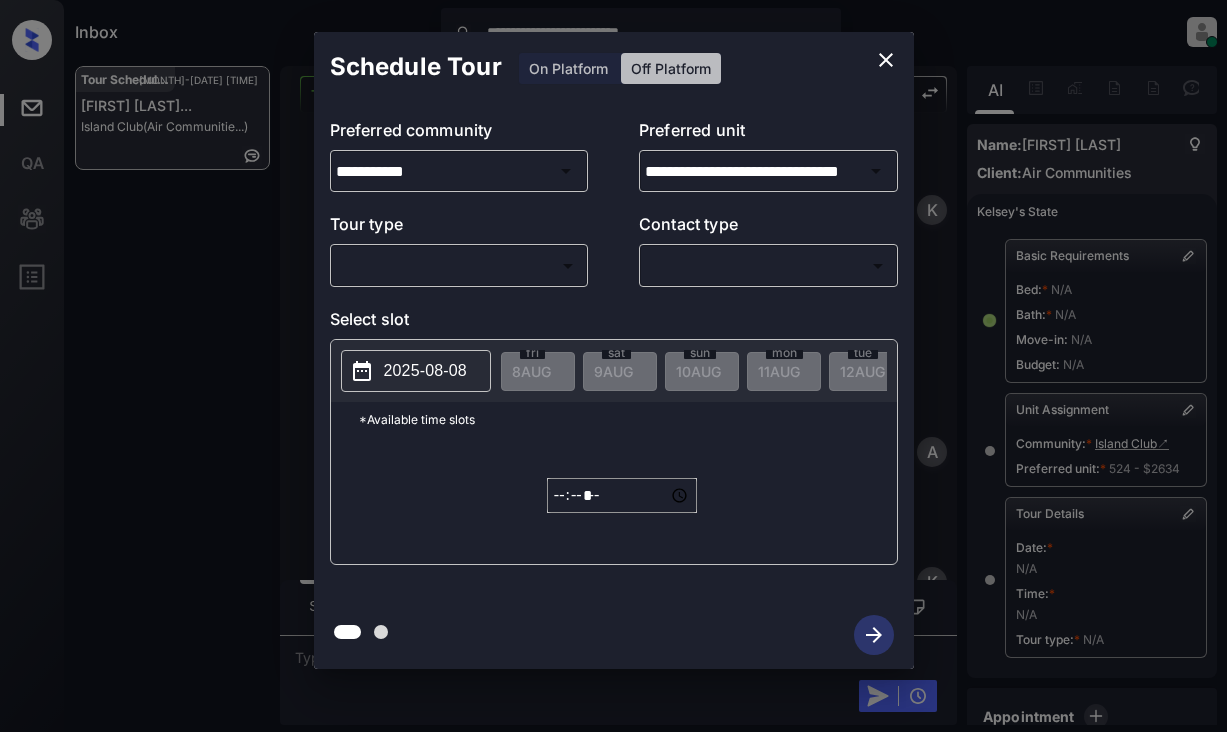scroll, scrollTop: 0, scrollLeft: 0, axis: both 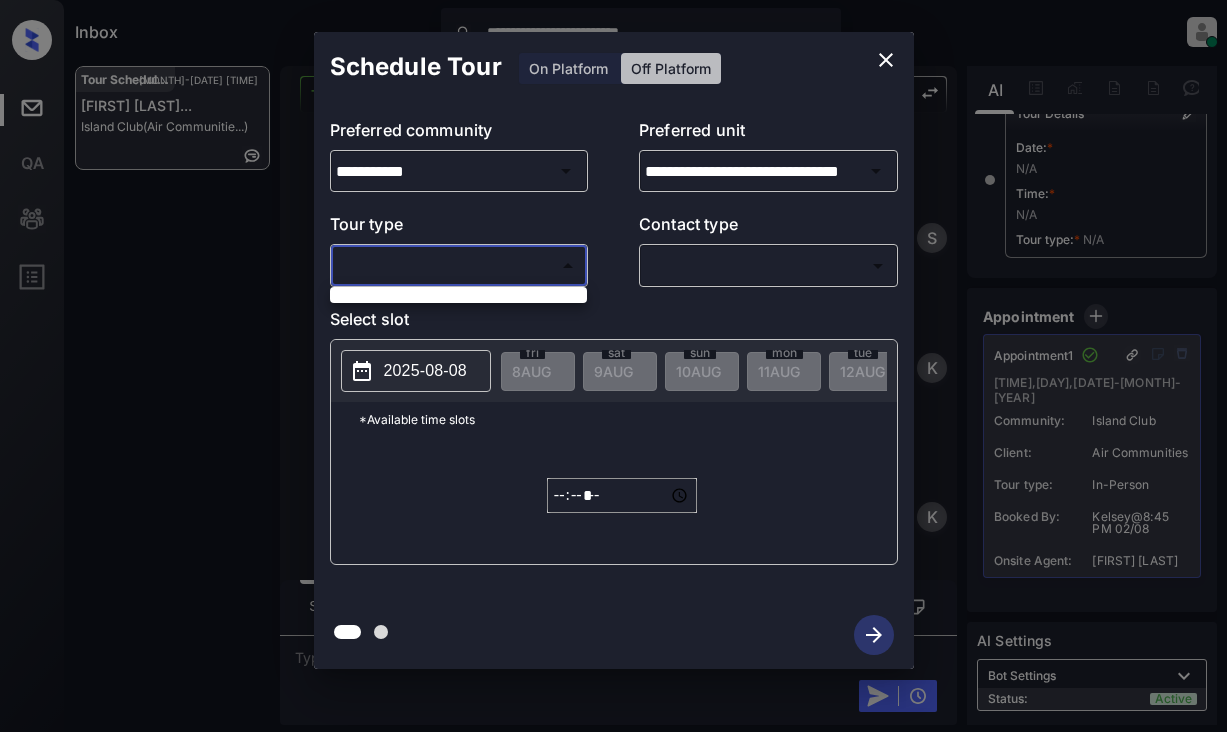 click on "**********" at bounding box center [613, 366] 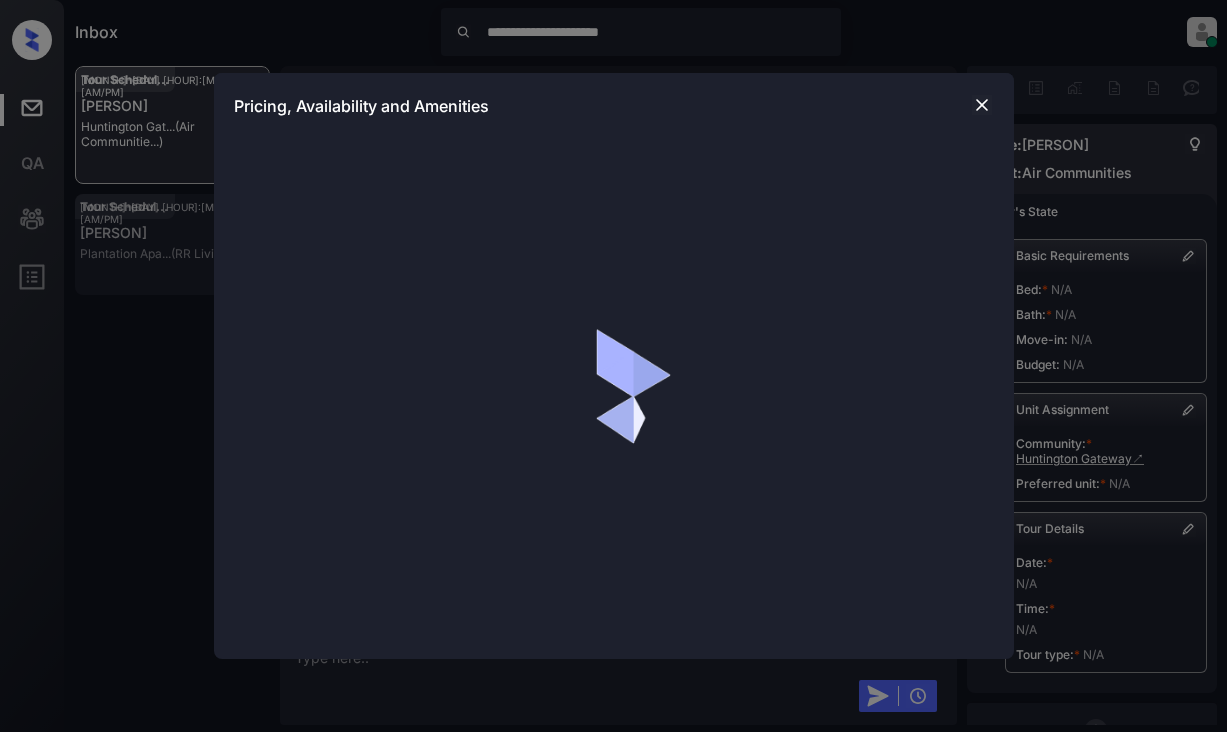 scroll, scrollTop: 0, scrollLeft: 0, axis: both 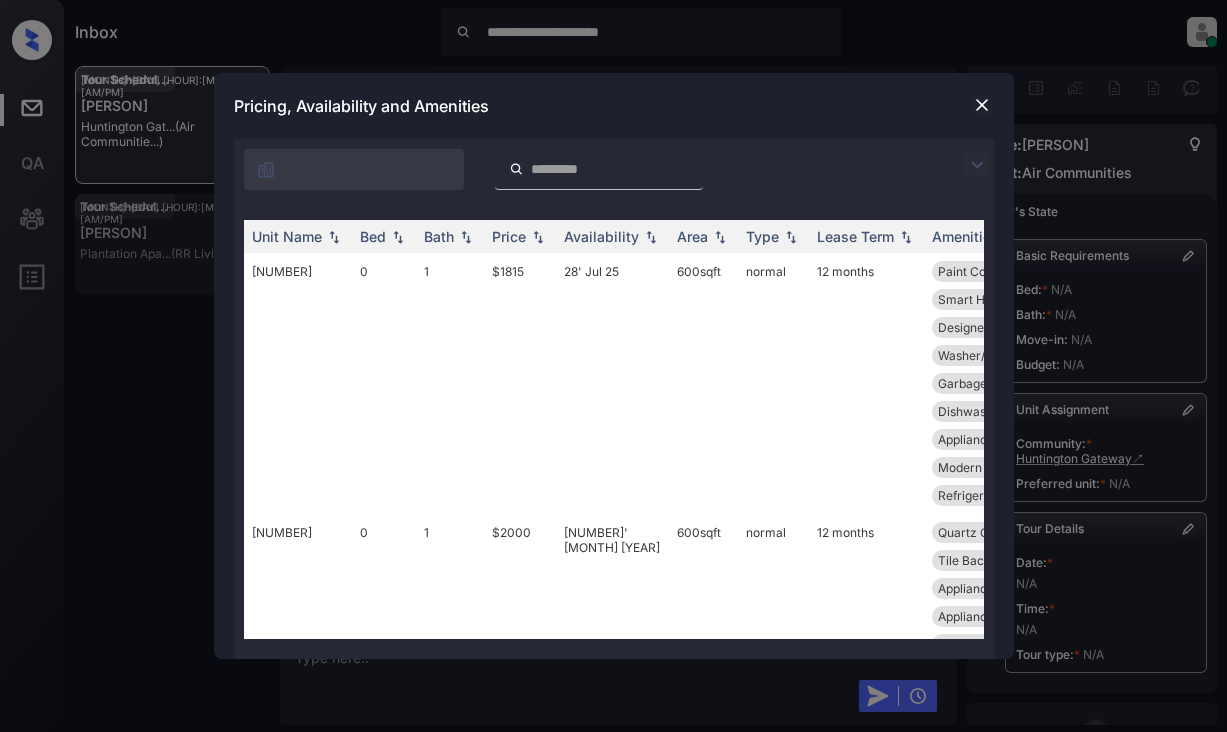 click at bounding box center (977, 165) 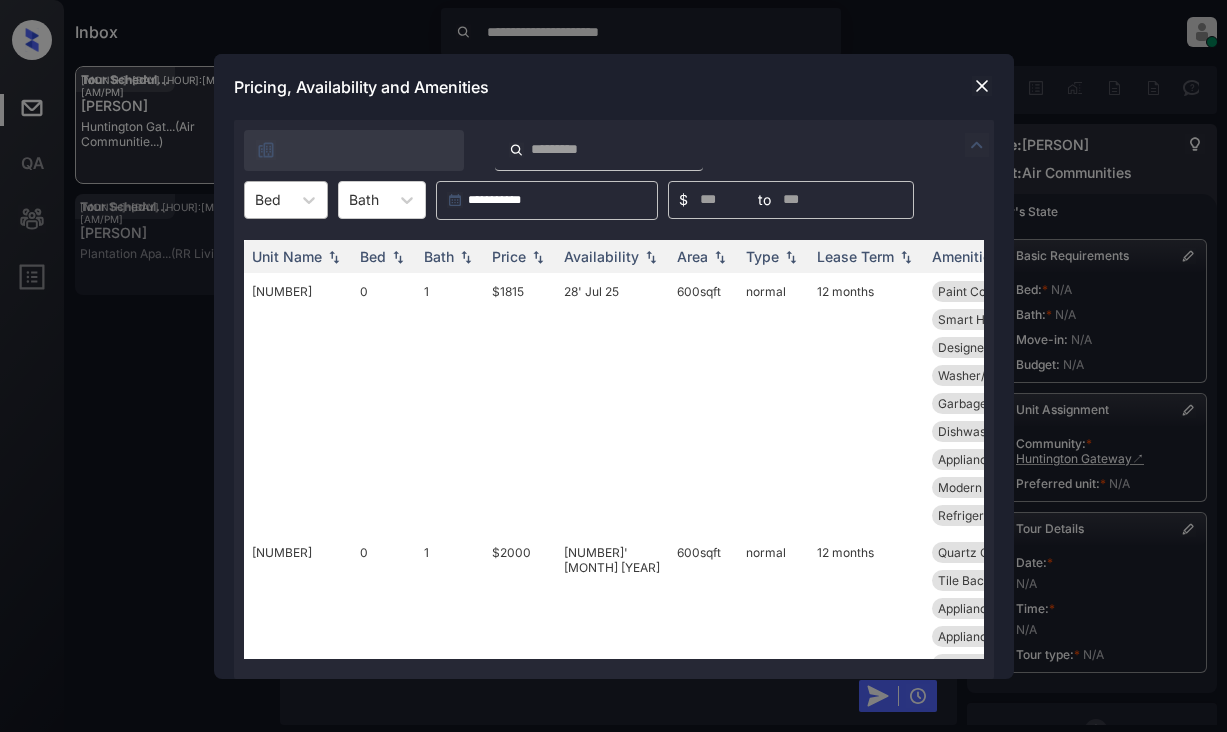 click on "Bed" at bounding box center [268, 199] 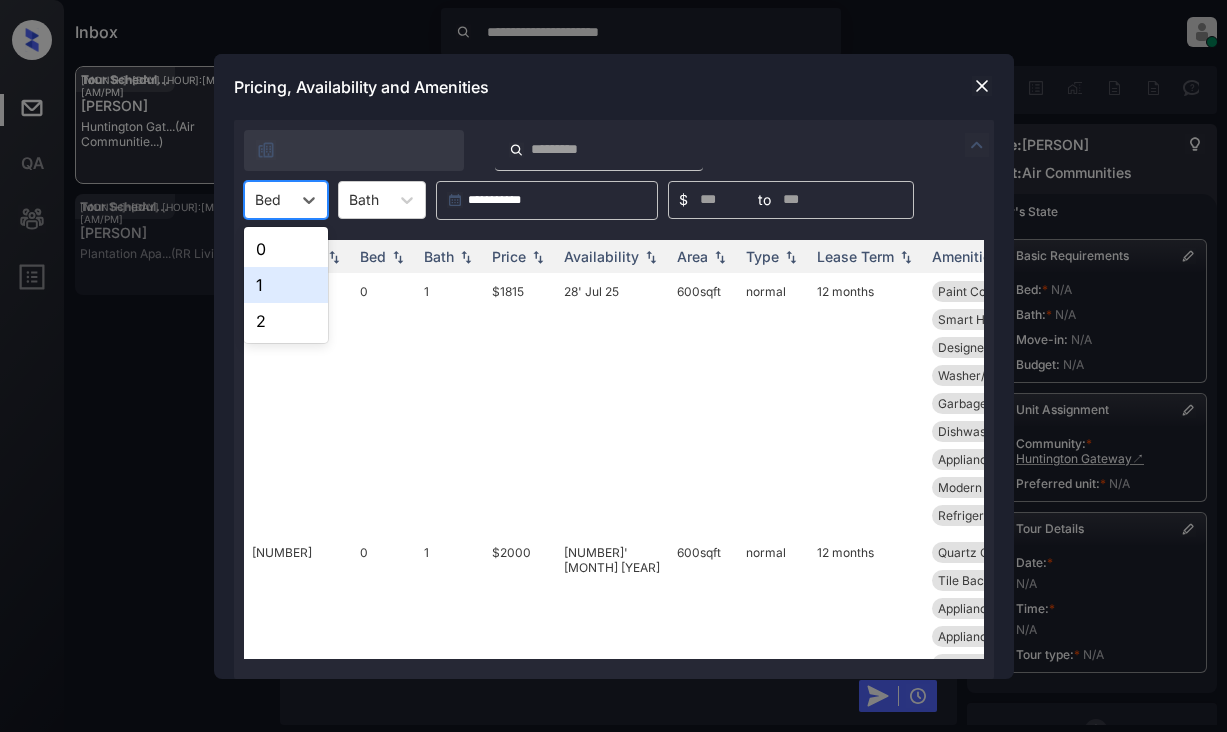 click on "1" at bounding box center (286, 285) 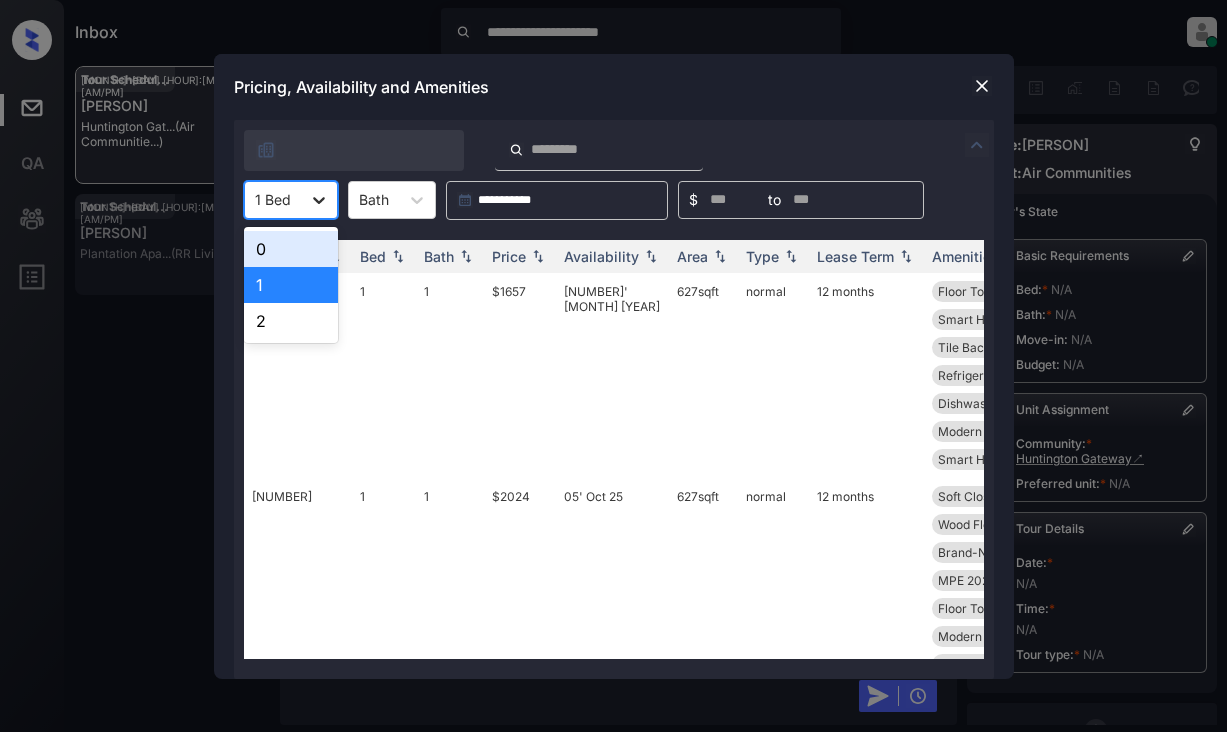 click 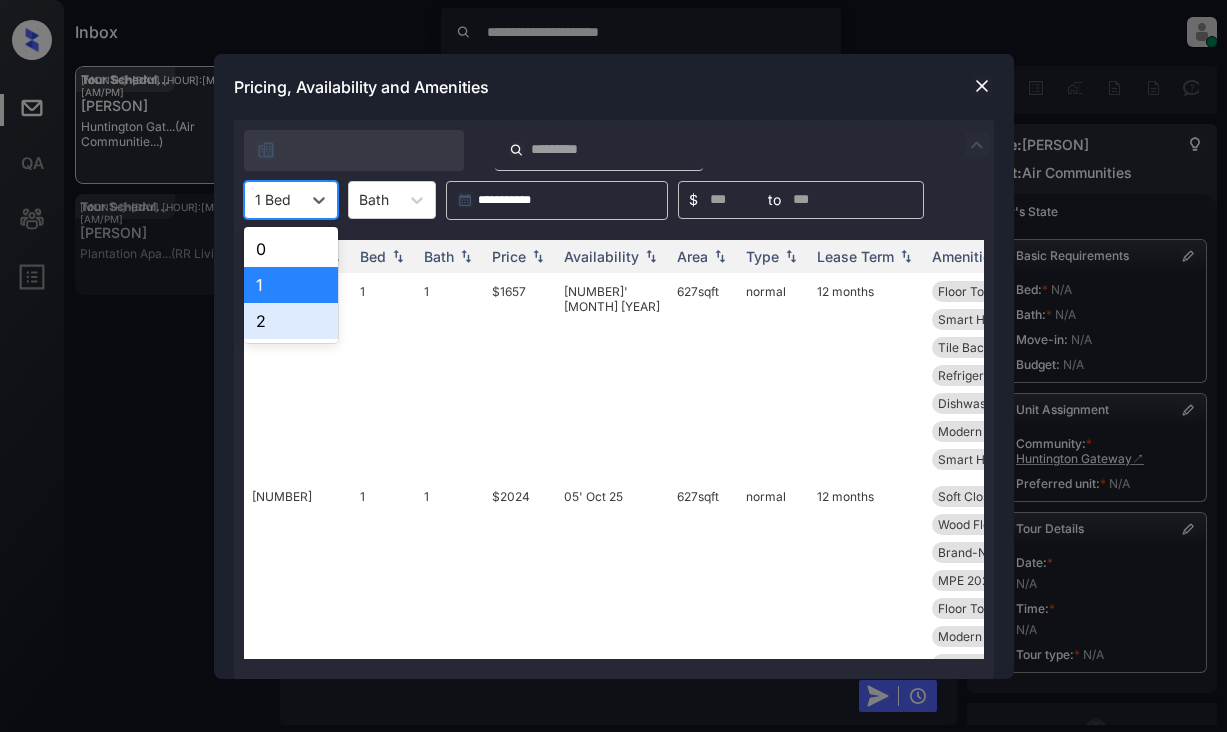 click on "2" at bounding box center (291, 321) 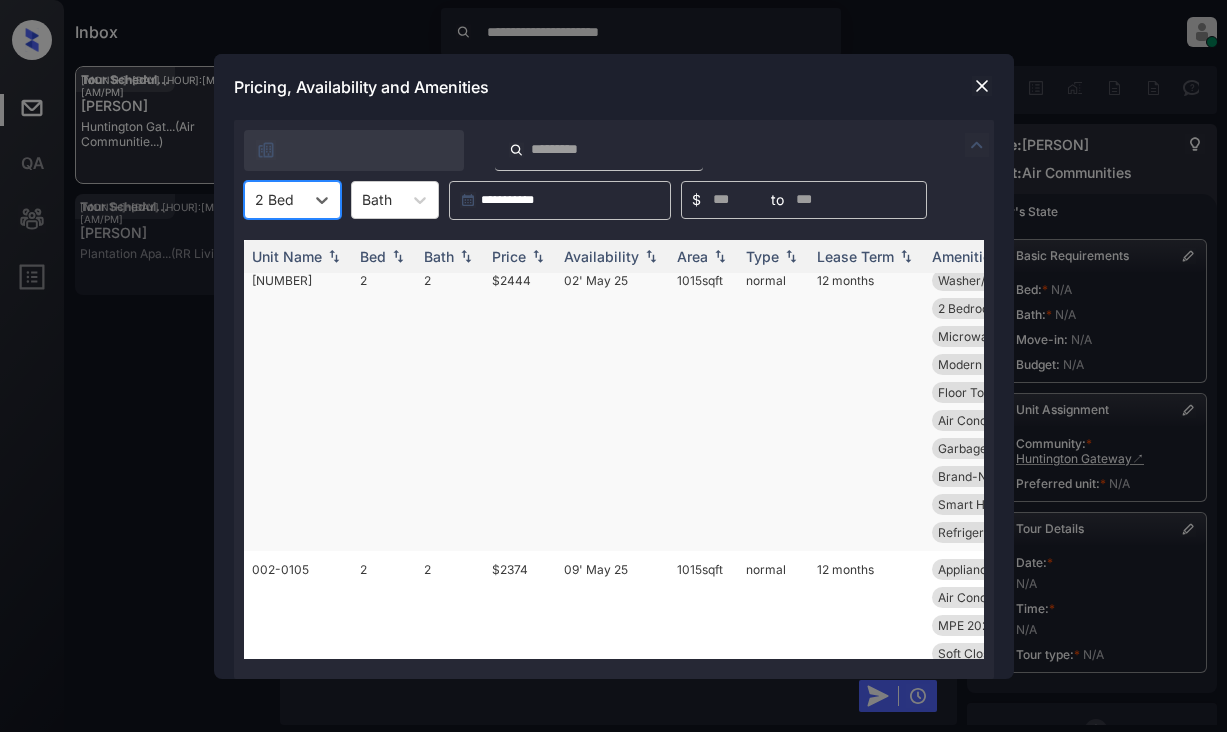 scroll, scrollTop: 0, scrollLeft: 0, axis: both 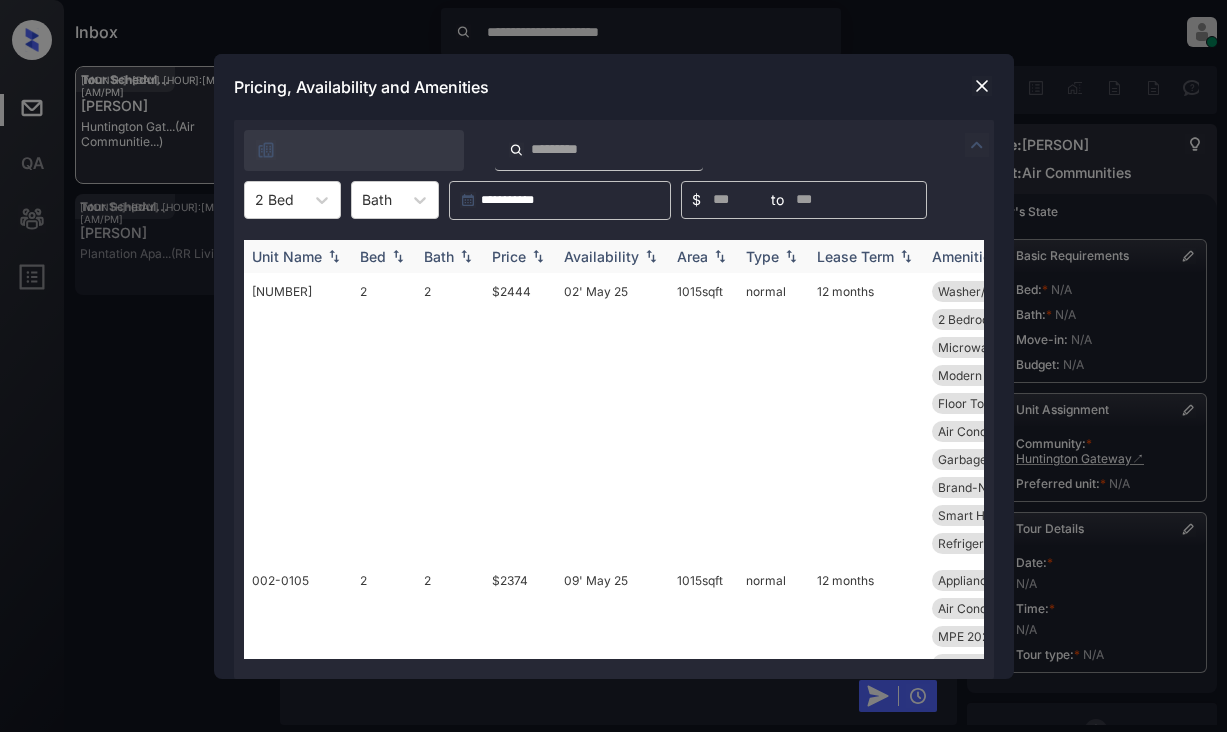 click on "Unit Name" at bounding box center [287, 256] 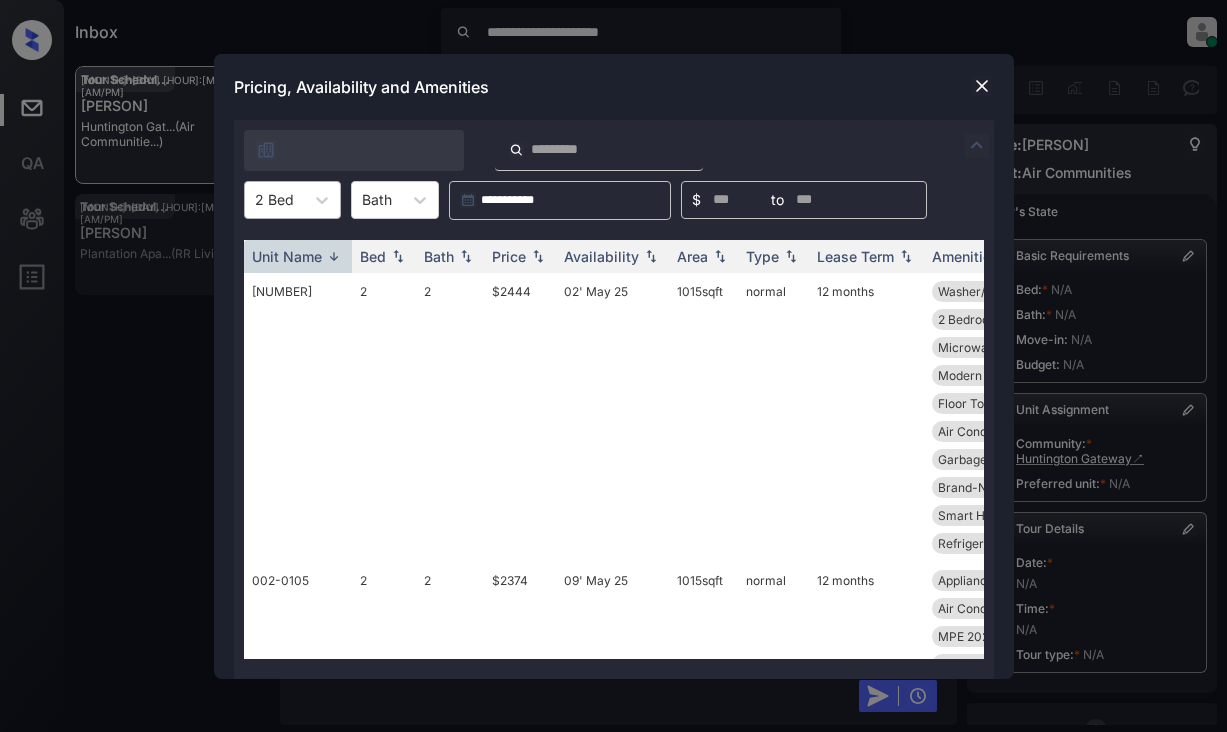 click on "2 Bed" at bounding box center [274, 199] 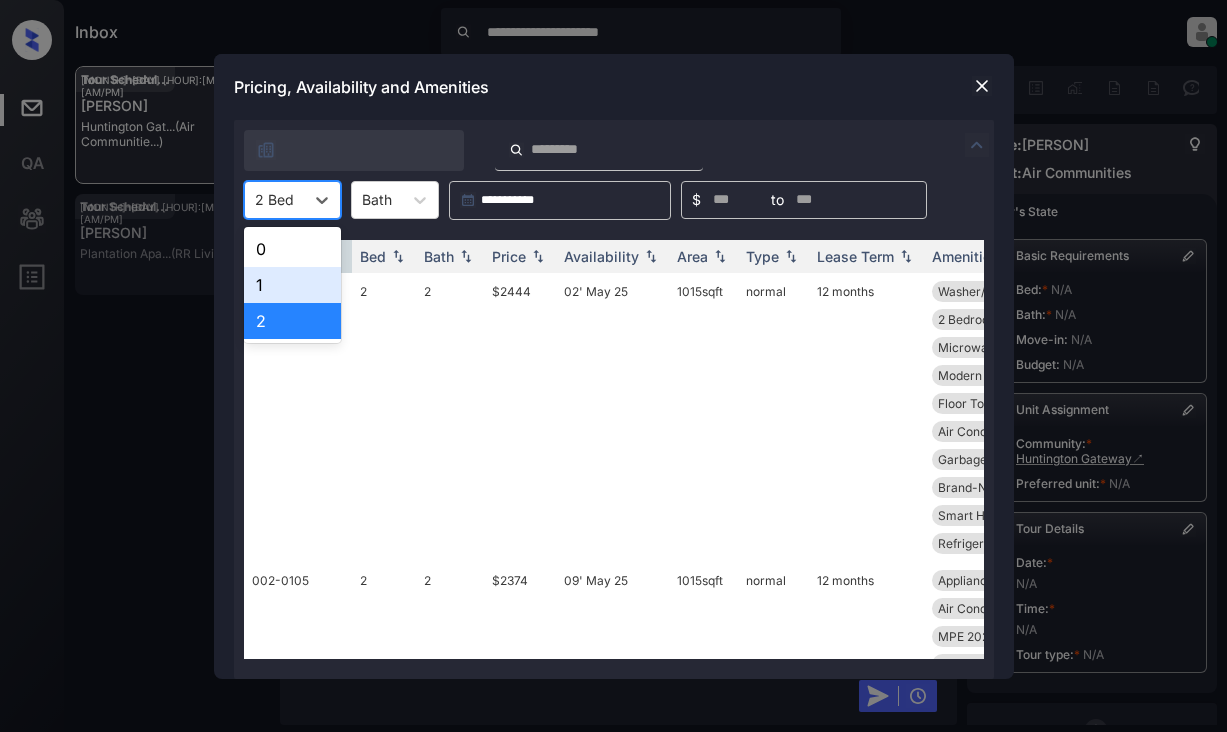 click on "1" at bounding box center [292, 285] 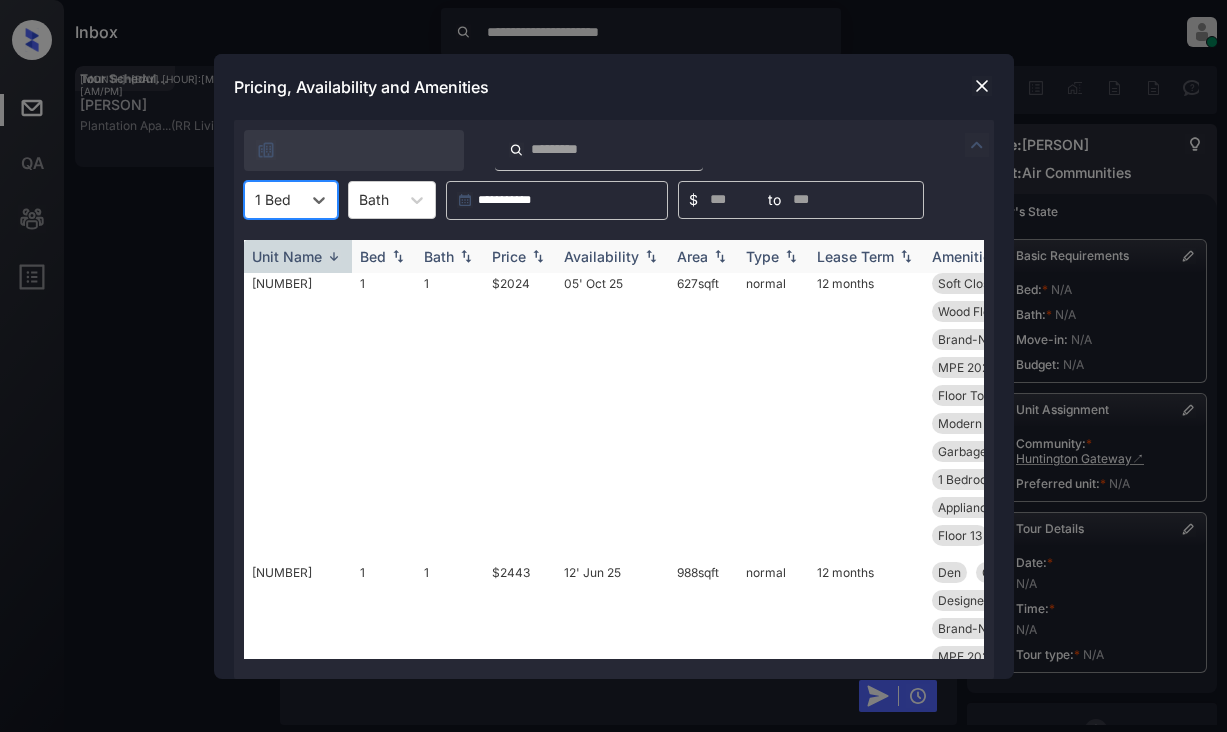 scroll, scrollTop: 0, scrollLeft: 0, axis: both 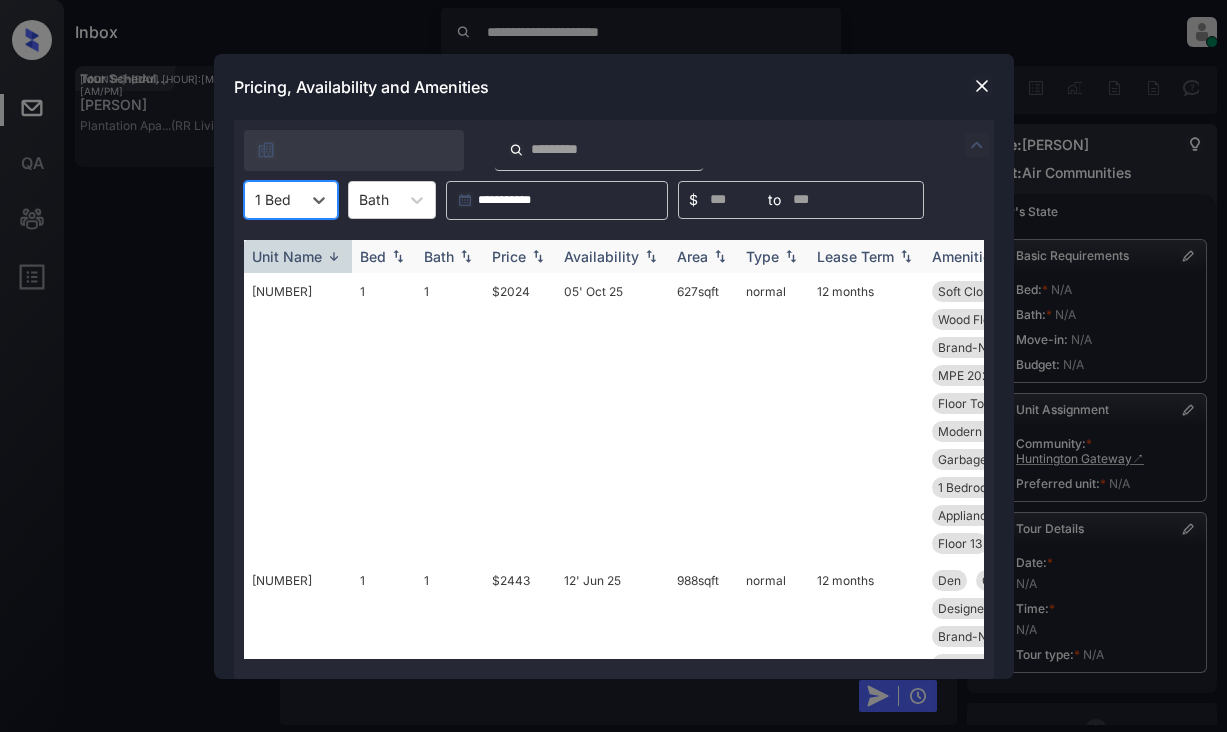 click at bounding box center (538, 256) 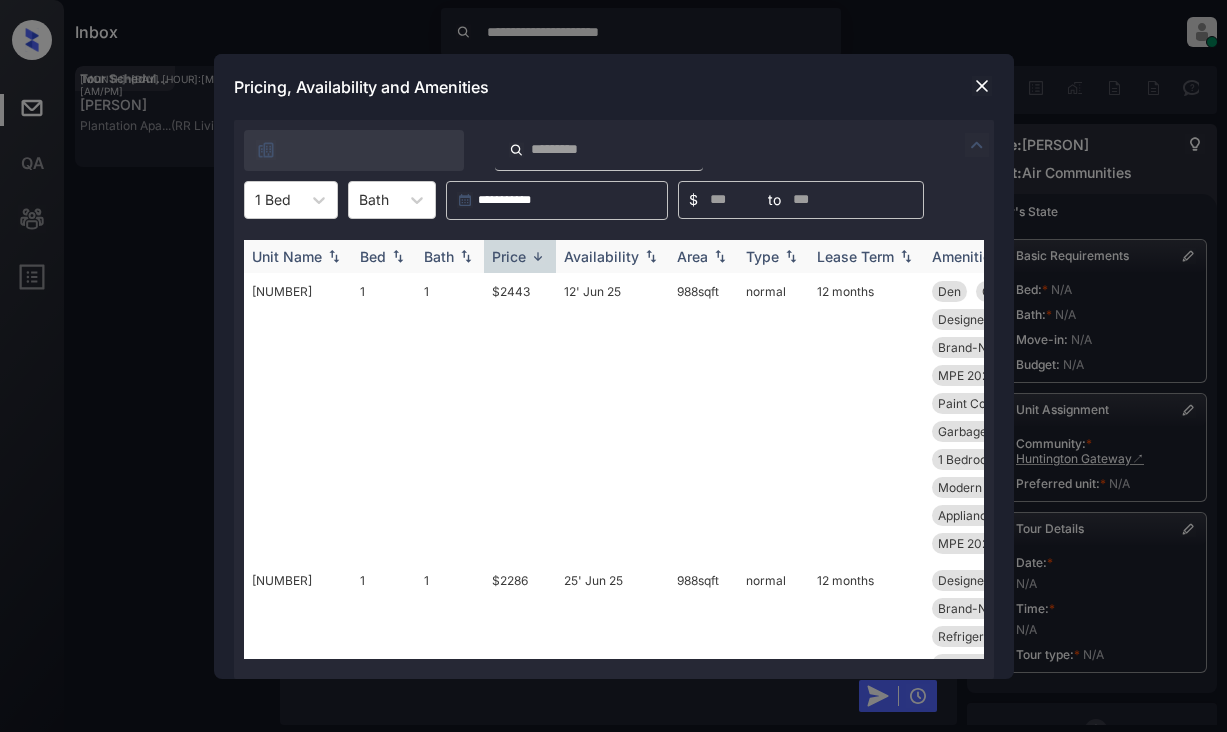 click at bounding box center [538, 256] 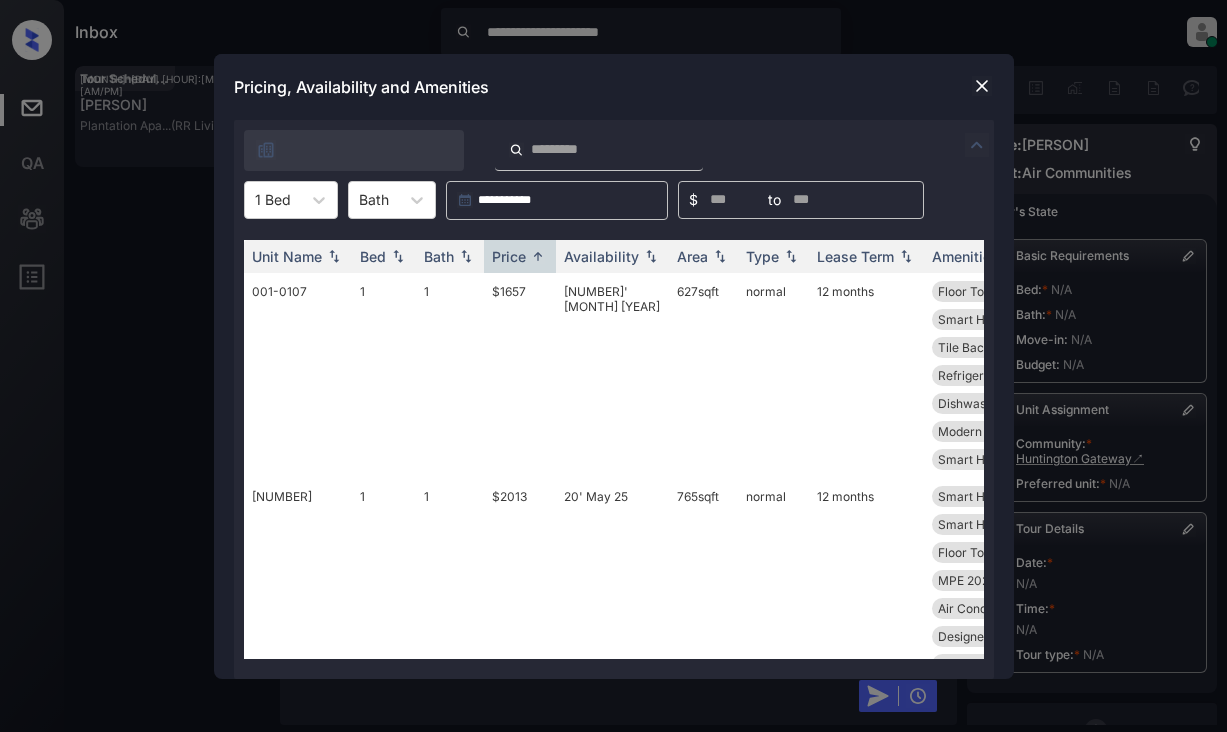 click at bounding box center (982, 86) 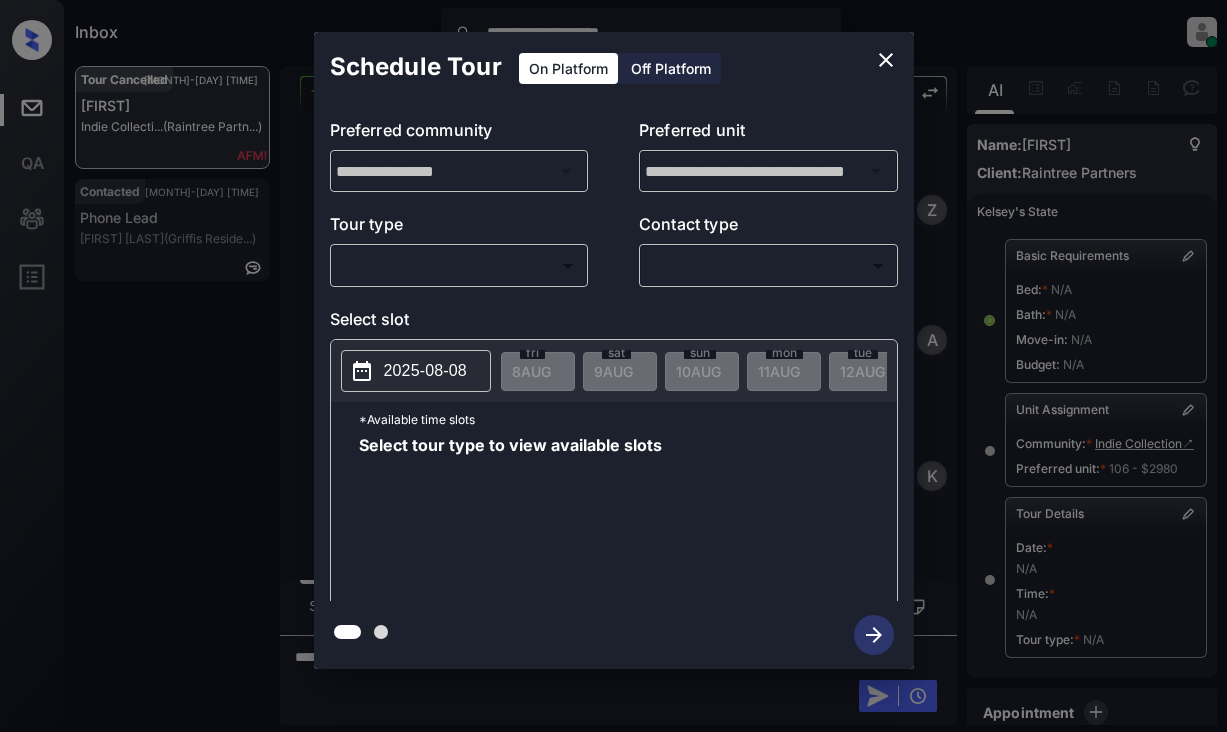 scroll, scrollTop: 0, scrollLeft: 0, axis: both 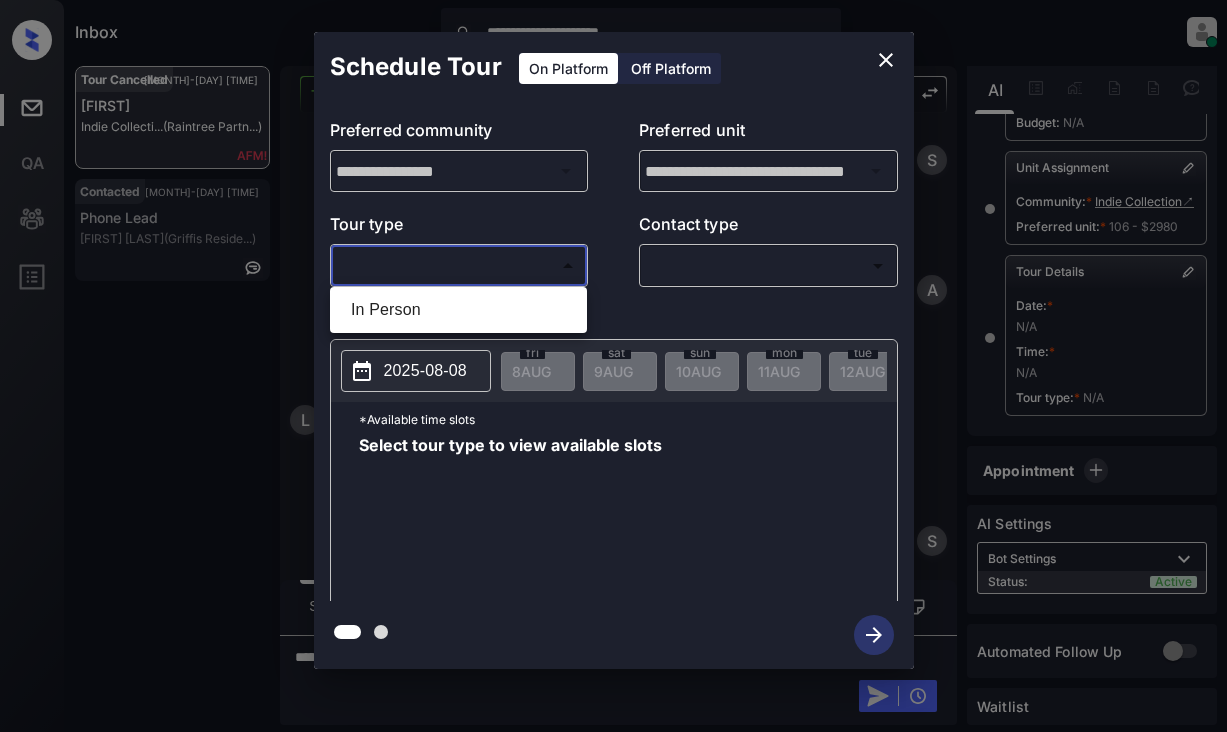 click on "**********" at bounding box center (613, 366) 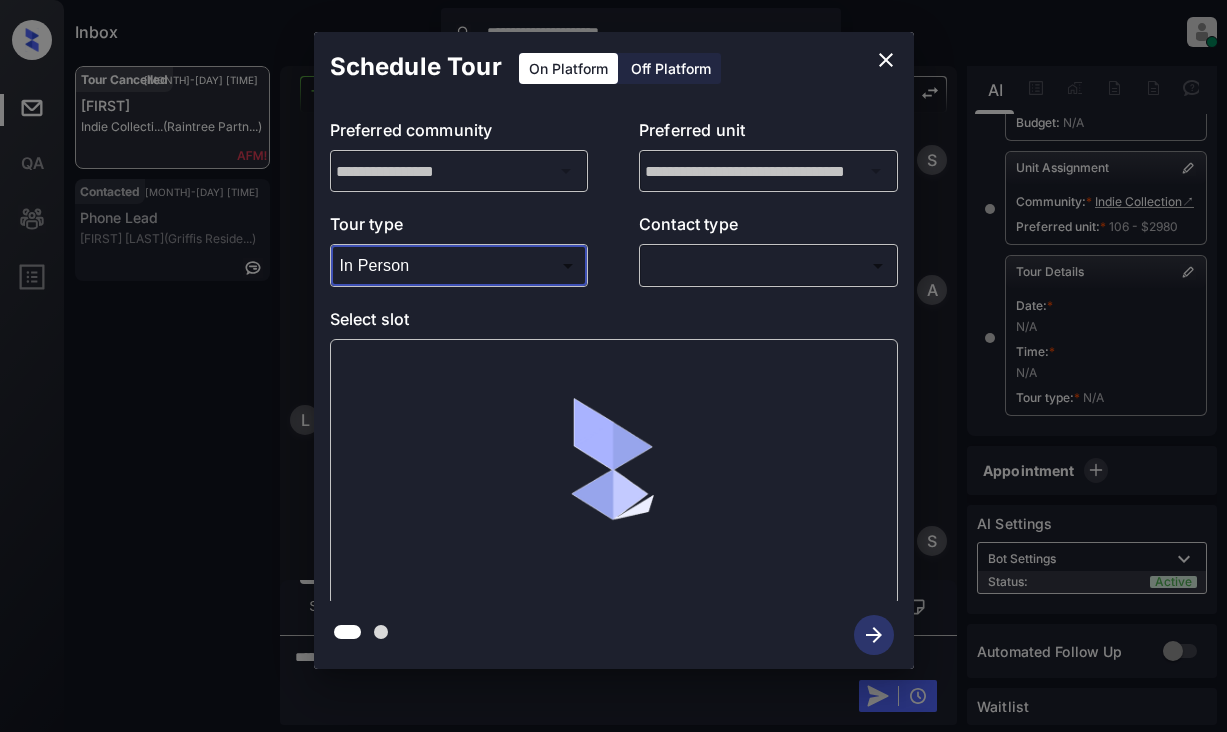 click on "**********" at bounding box center [613, 366] 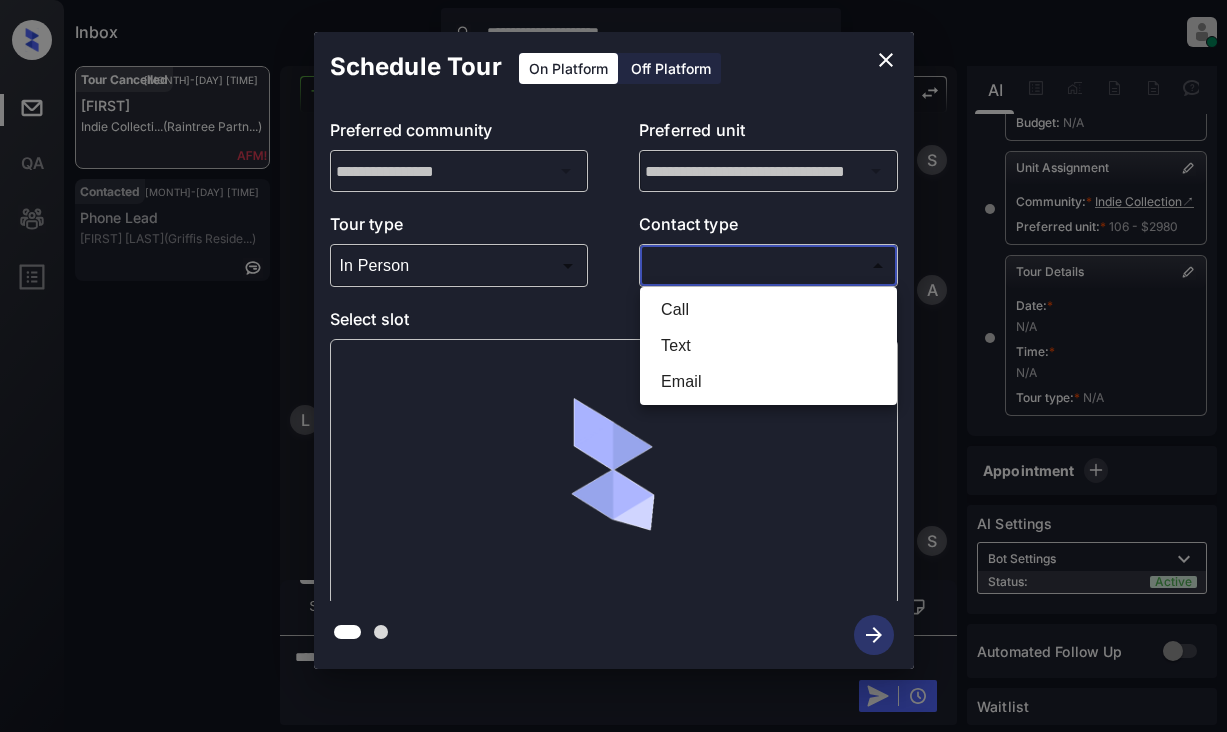 click on "Text" at bounding box center (768, 346) 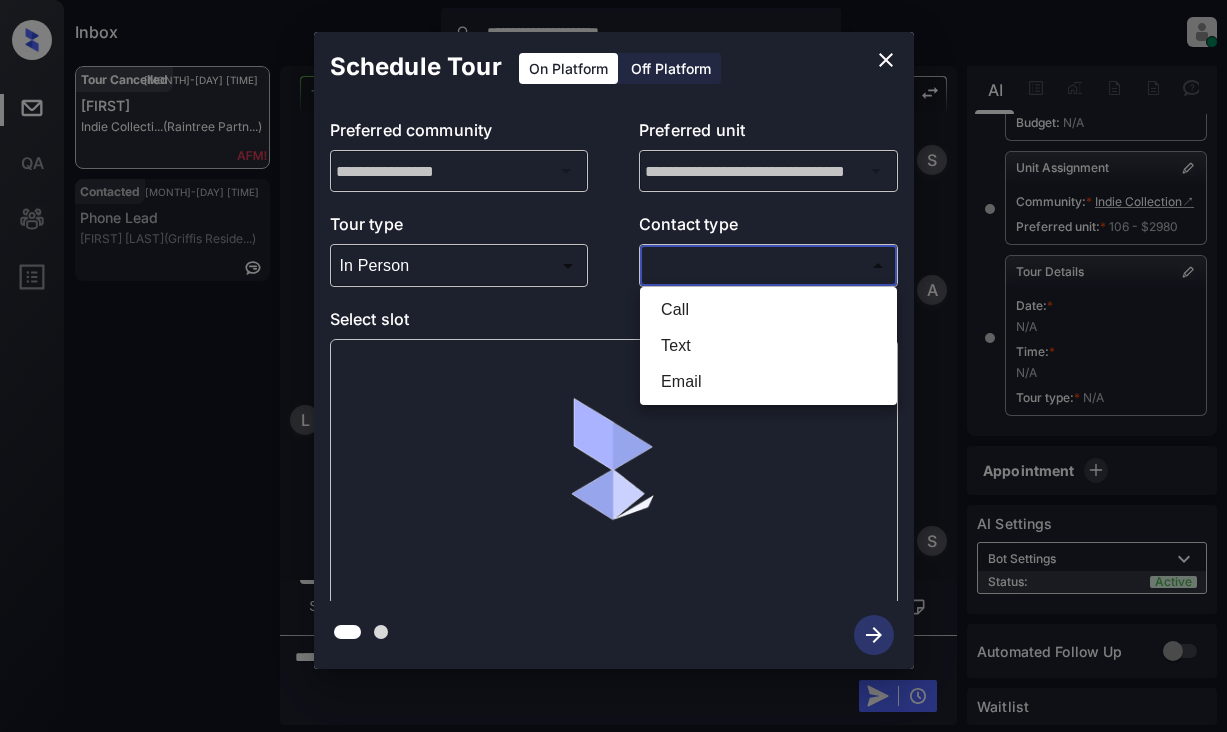 type on "****" 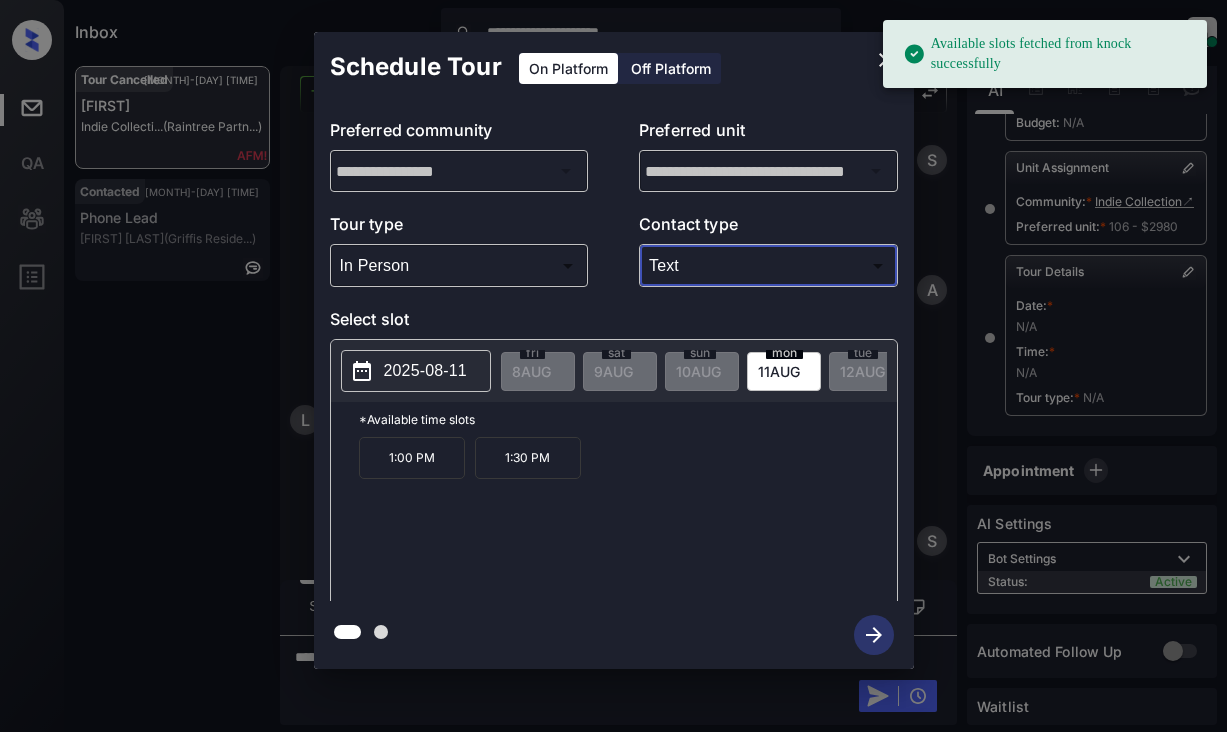 click on "2025-08-11" at bounding box center [425, 371] 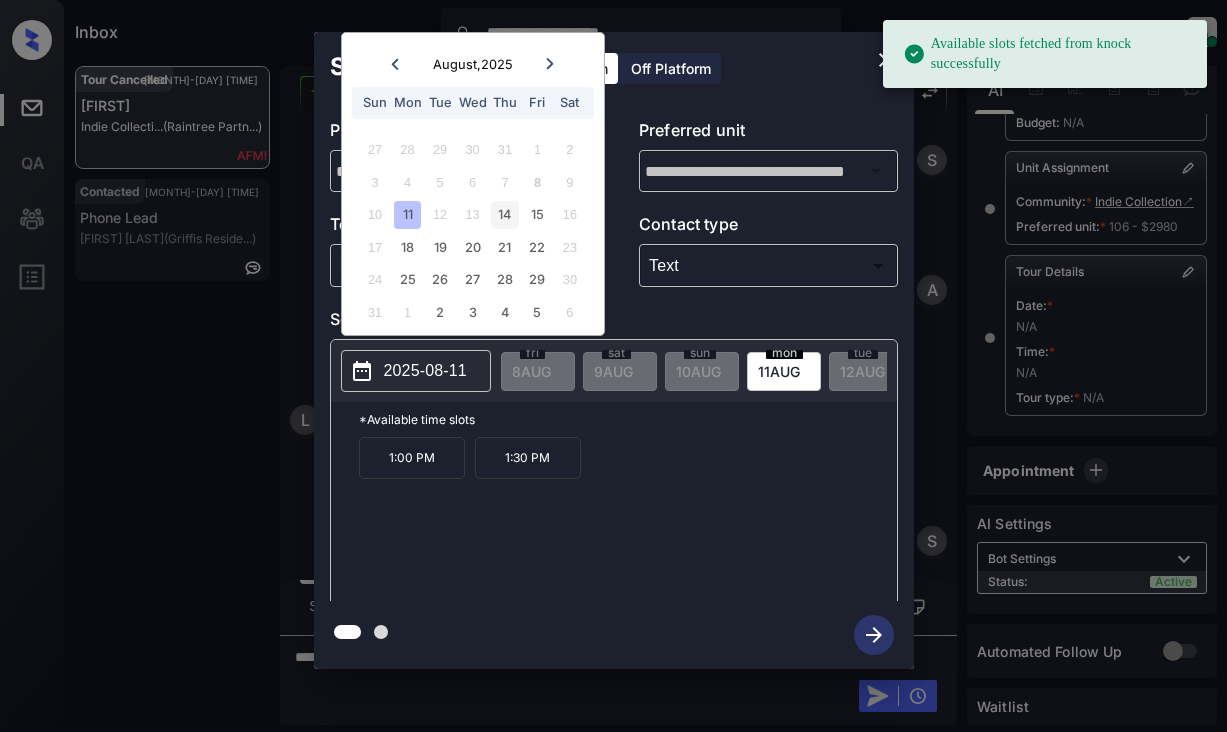 click on "14" at bounding box center [504, 214] 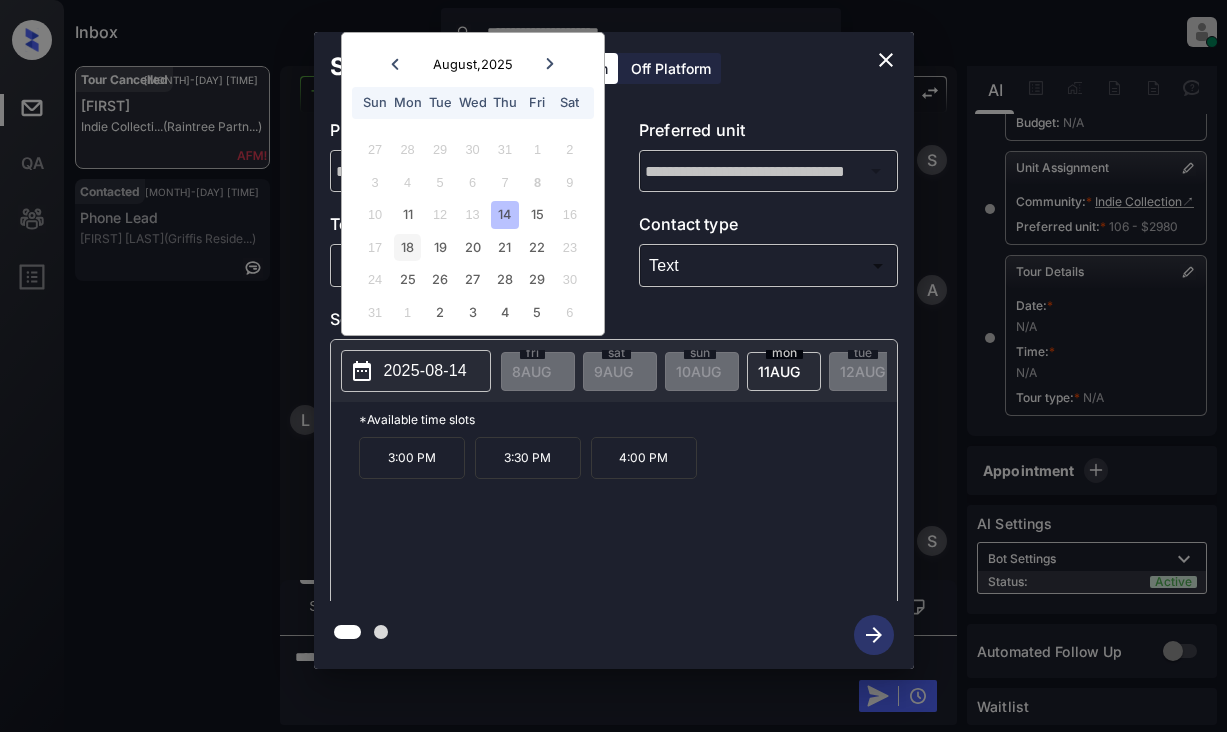 click on "18" at bounding box center [407, 247] 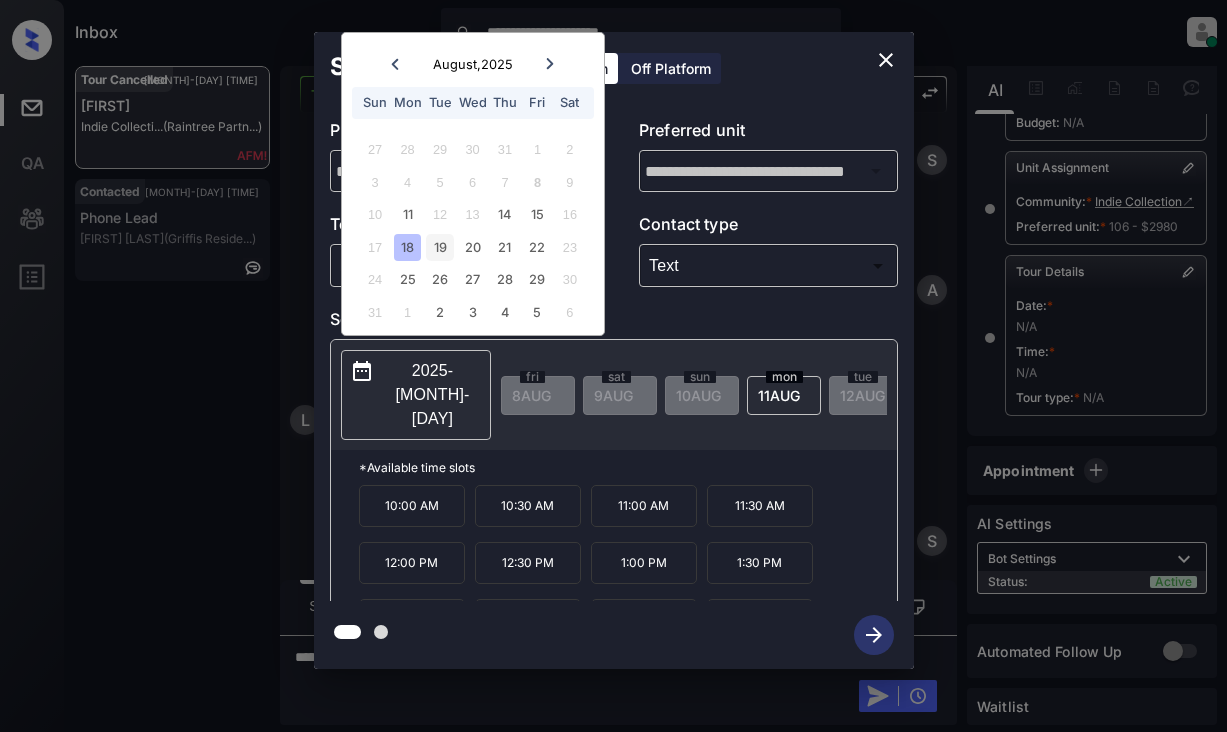 click on "19" at bounding box center (439, 247) 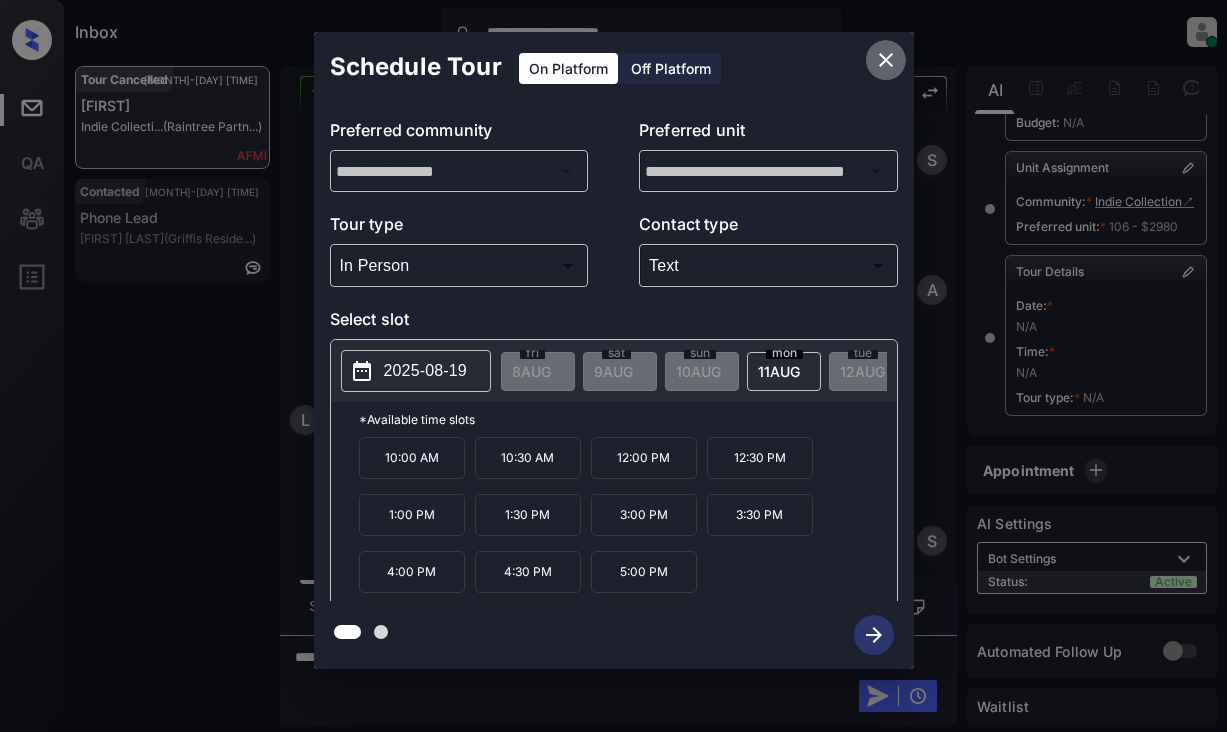 click at bounding box center [886, 60] 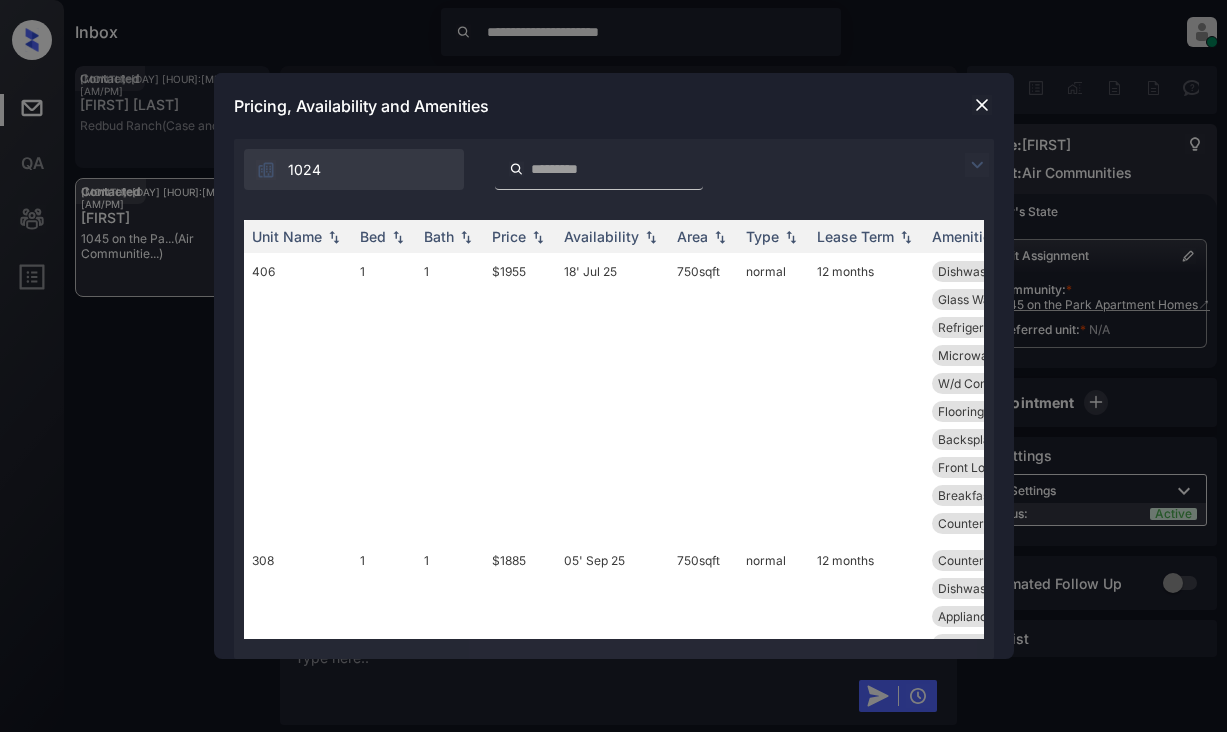scroll, scrollTop: 0, scrollLeft: 0, axis: both 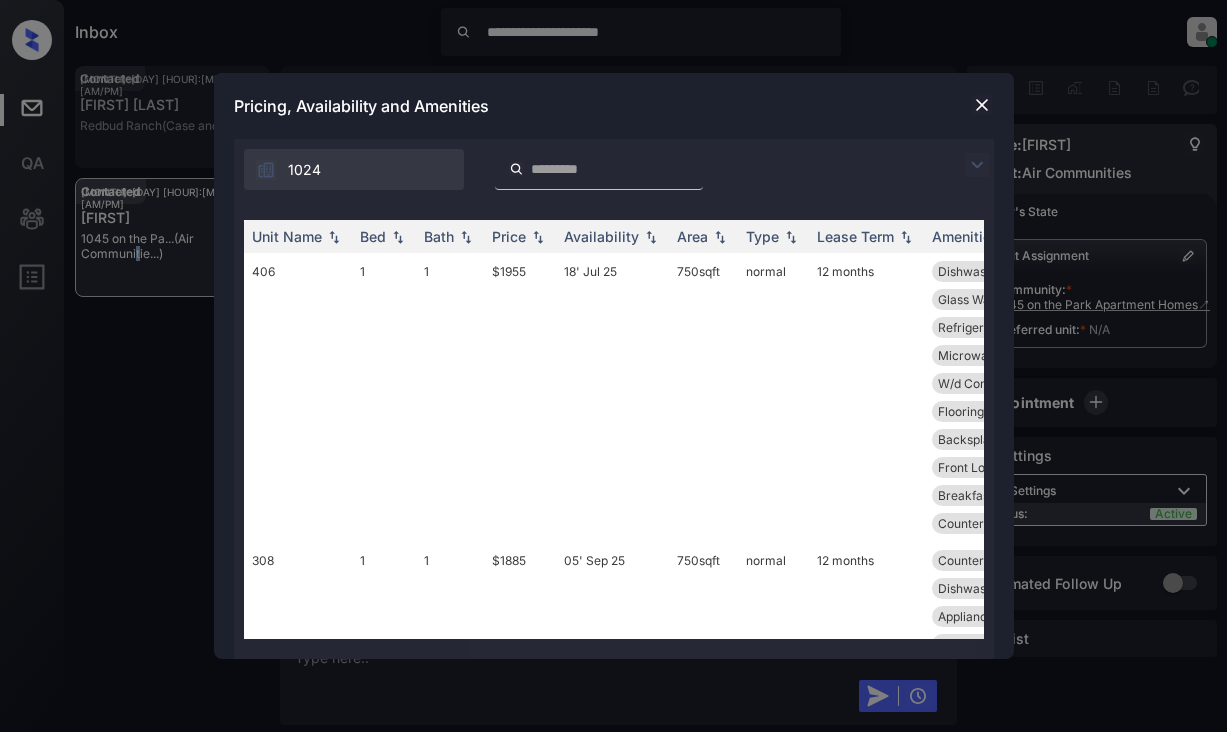 click at bounding box center (977, 165) 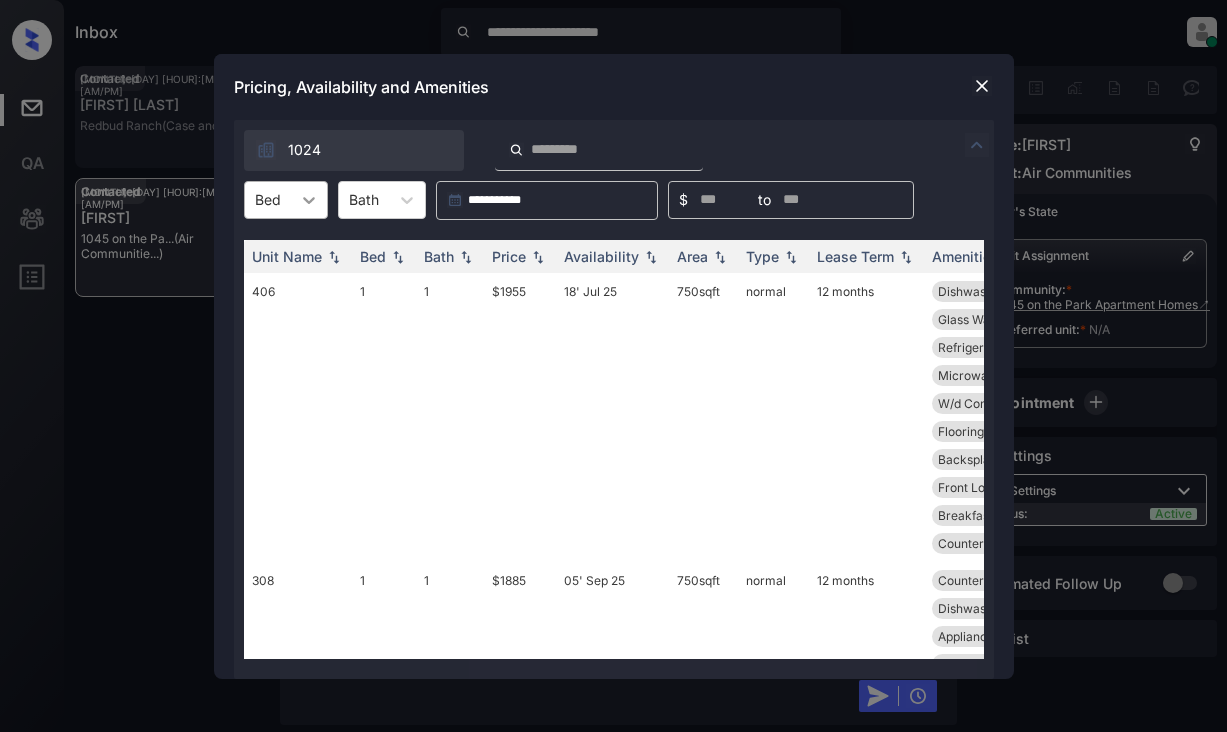 click 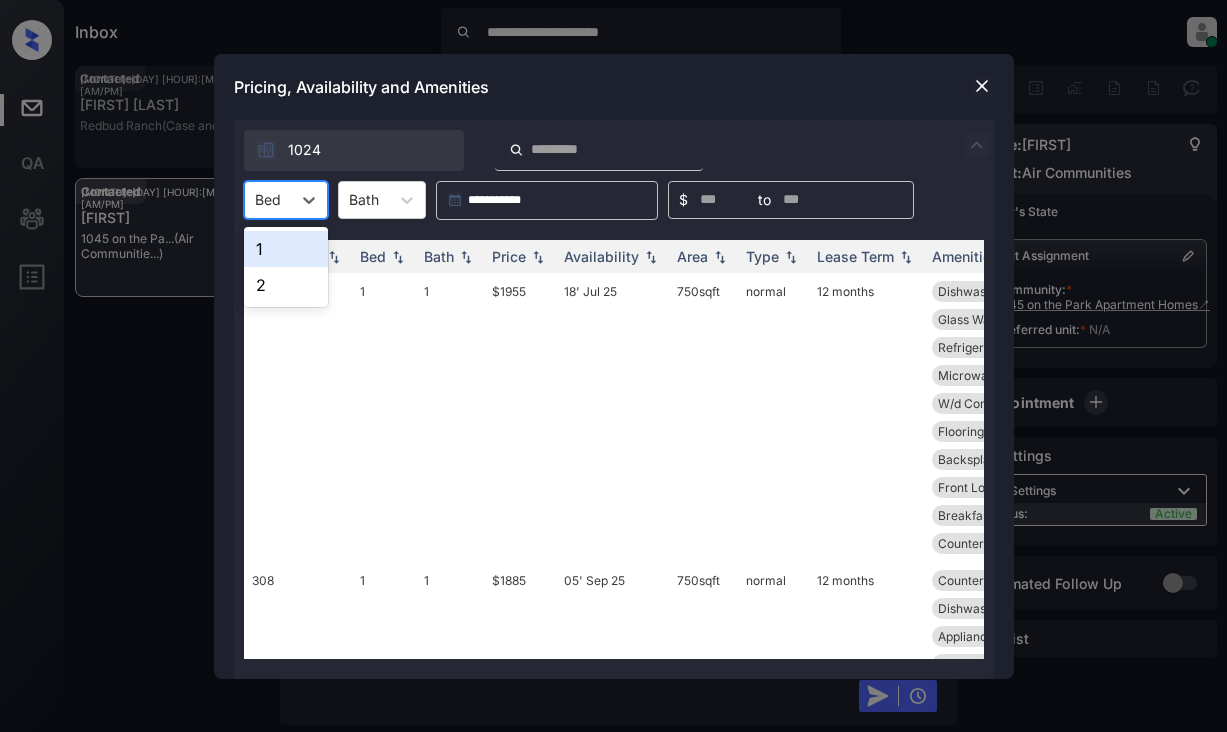 click on "1" at bounding box center (286, 249) 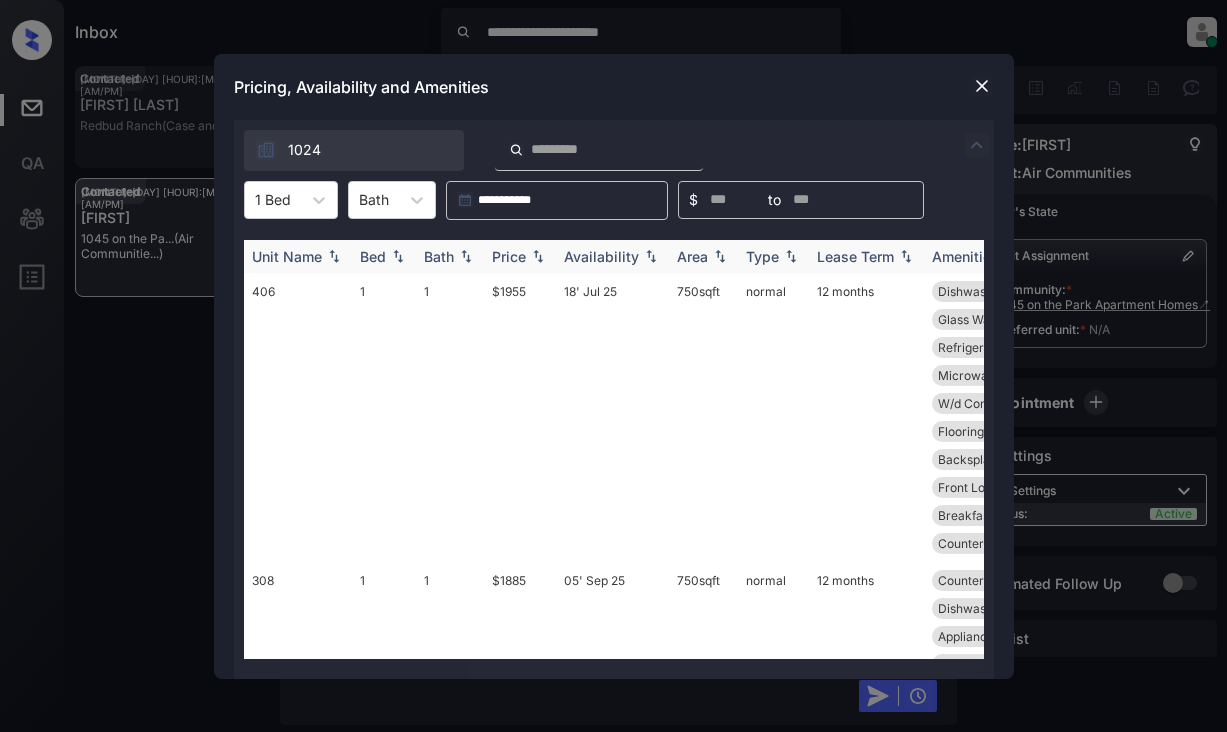 click on "Price" at bounding box center (509, 256) 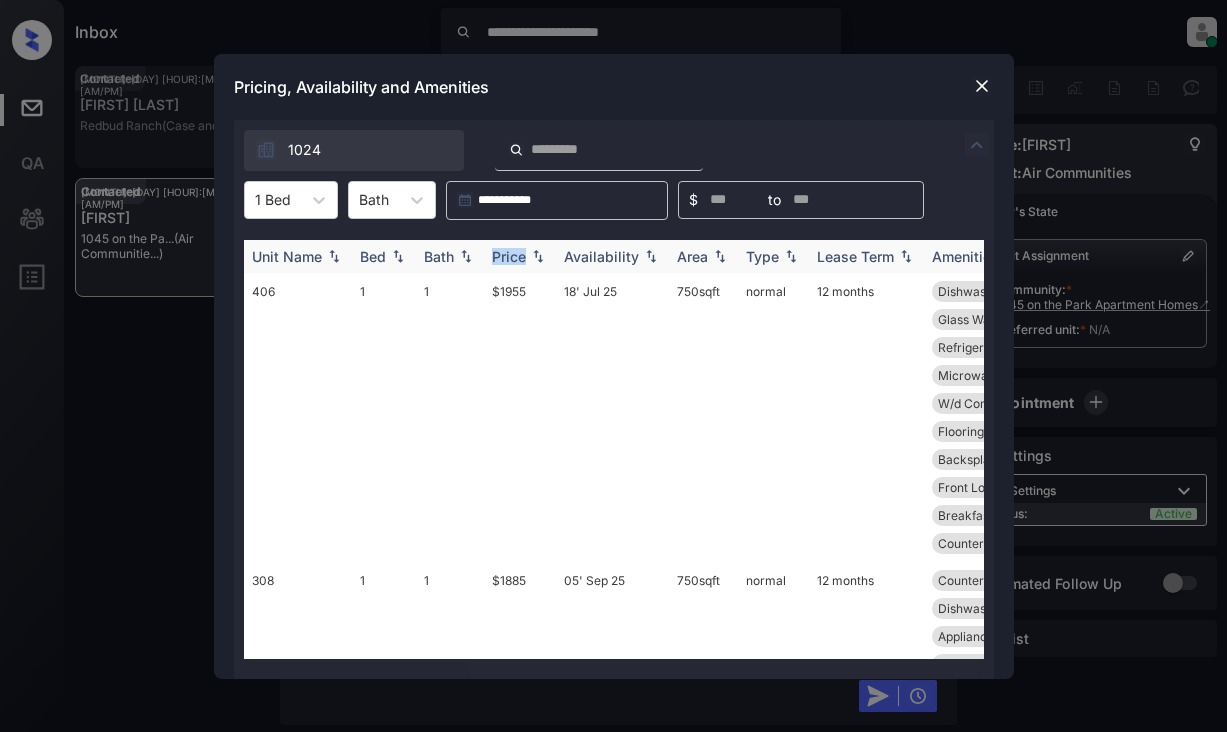 click on "Price" at bounding box center (509, 256) 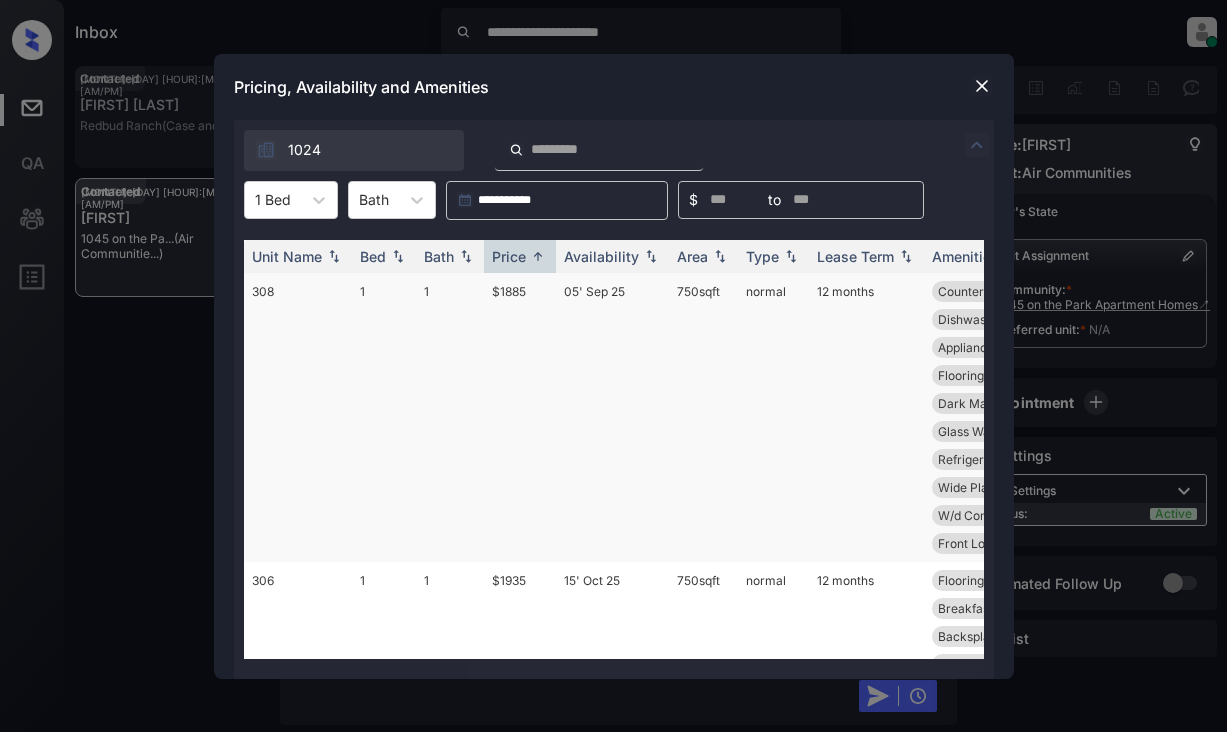 click on "$1885" at bounding box center [520, 417] 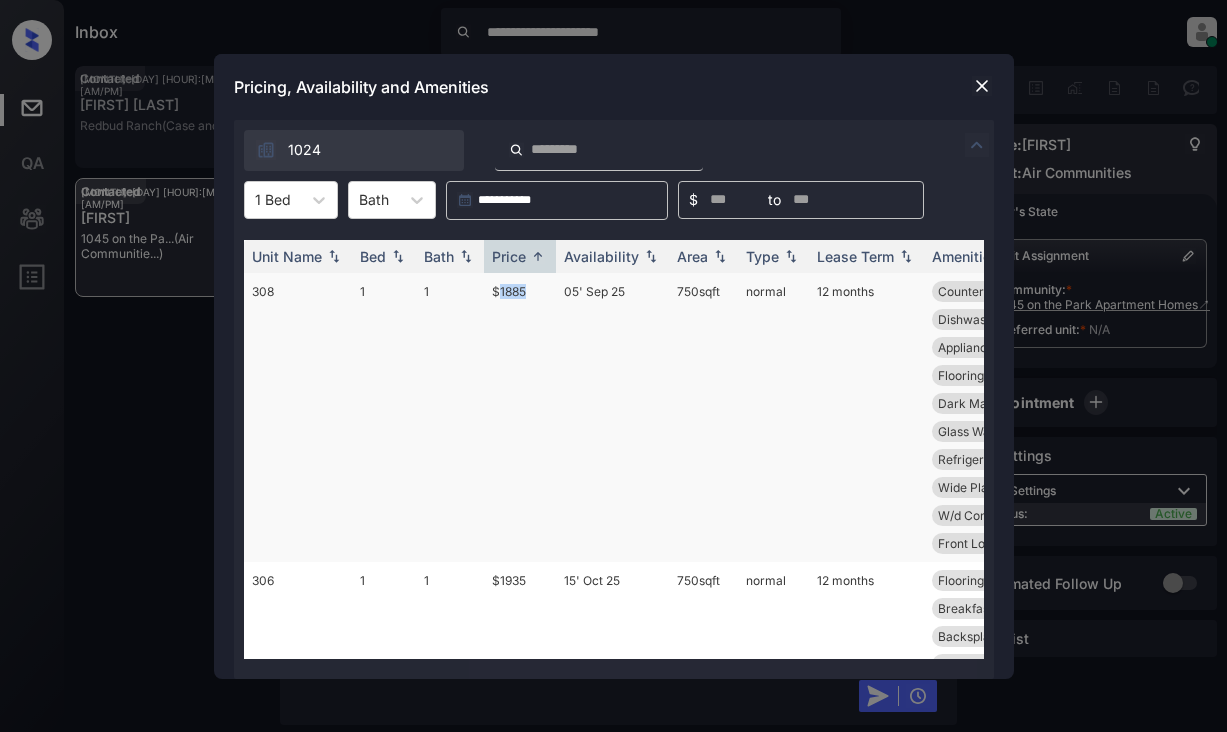 click on "$1885" at bounding box center (520, 417) 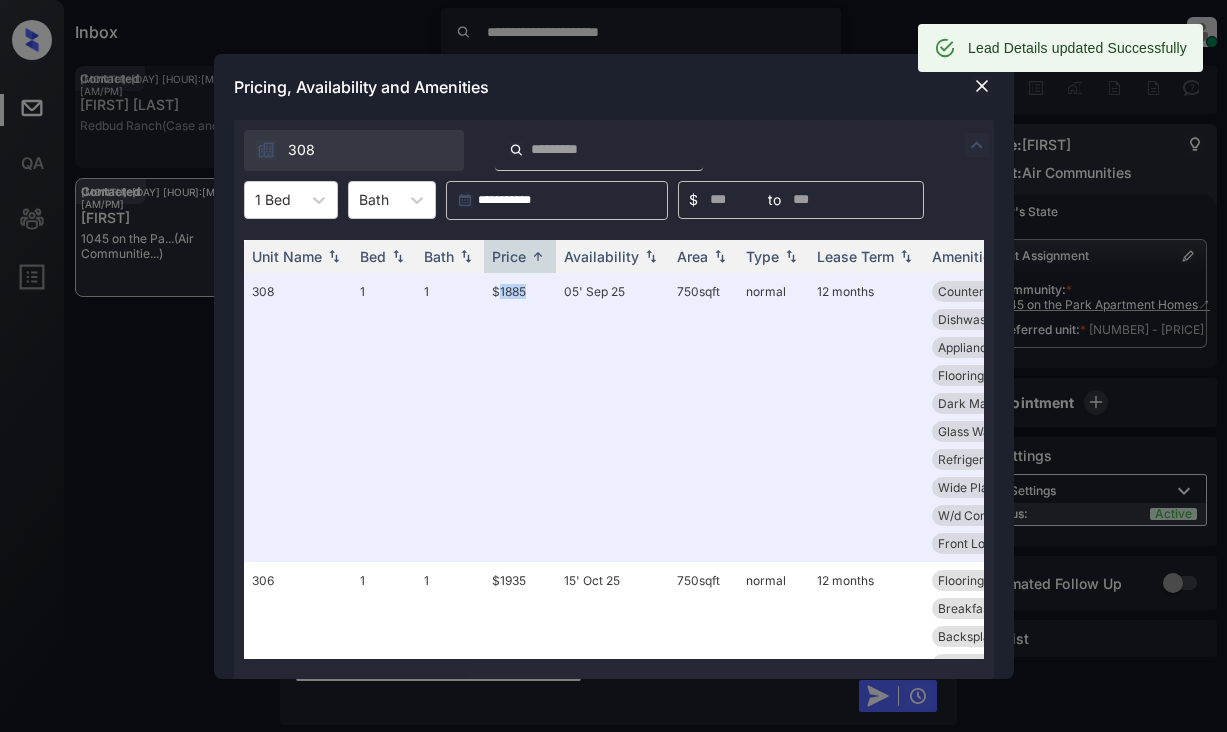 click at bounding box center [982, 86] 